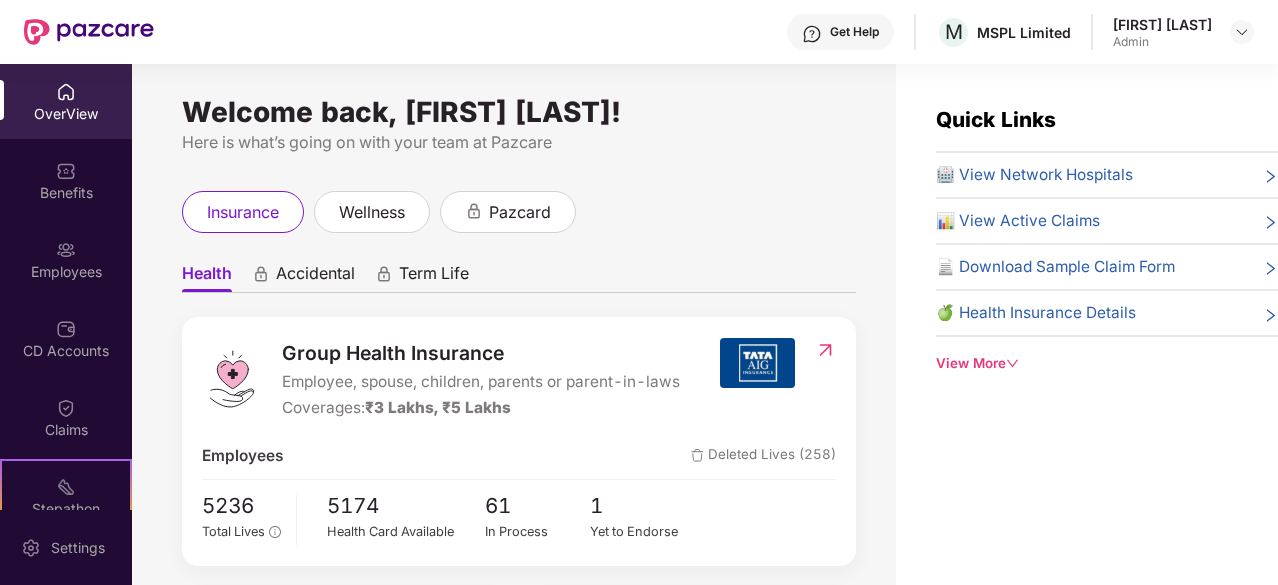 scroll, scrollTop: 0, scrollLeft: 0, axis: both 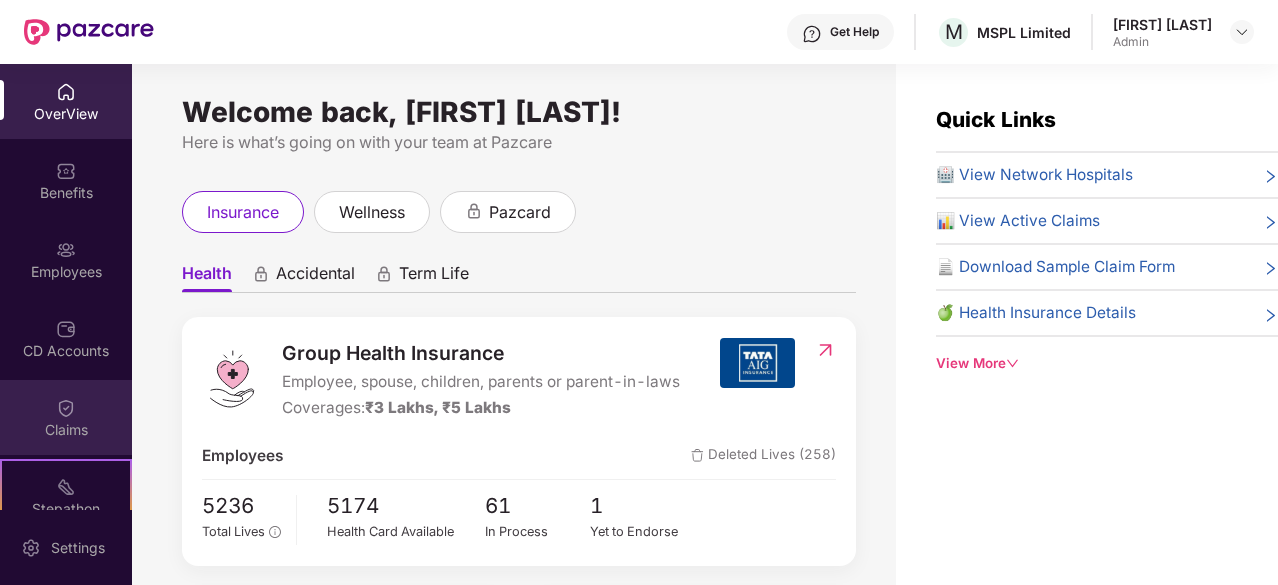 click on "Claims" at bounding box center [66, 430] 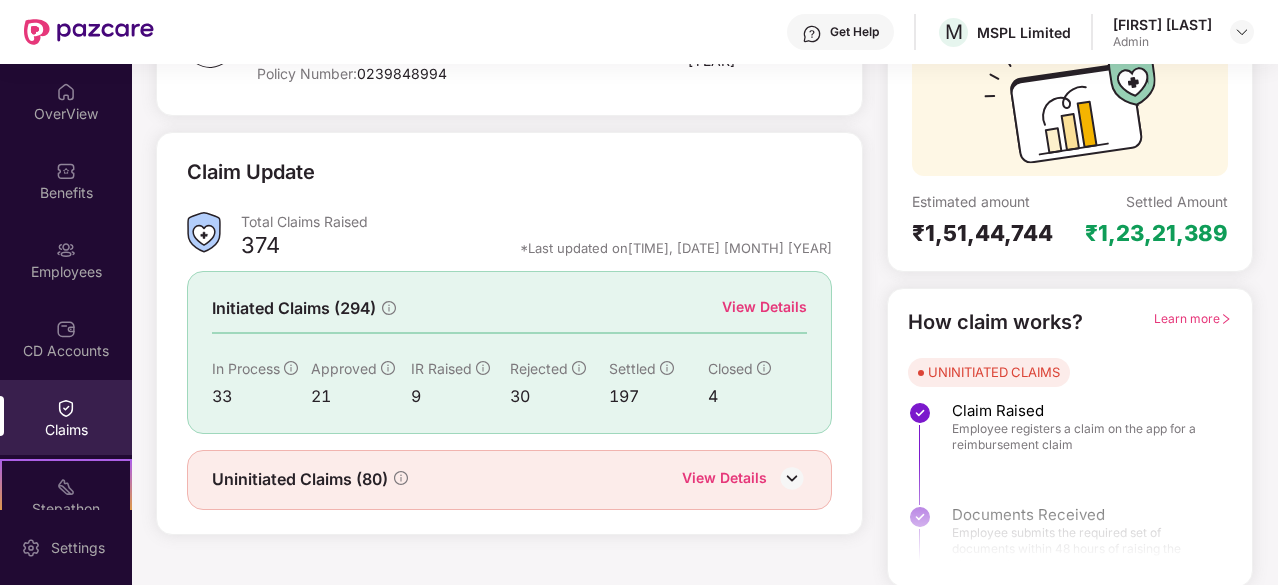scroll, scrollTop: 0, scrollLeft: 0, axis: both 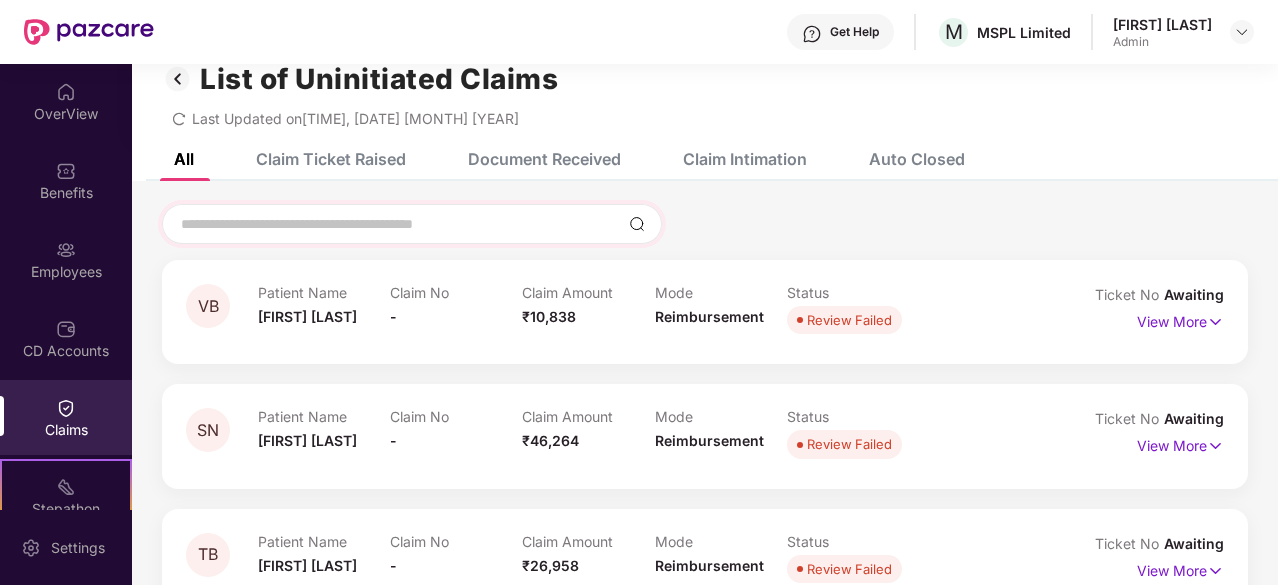 click at bounding box center (412, 224) 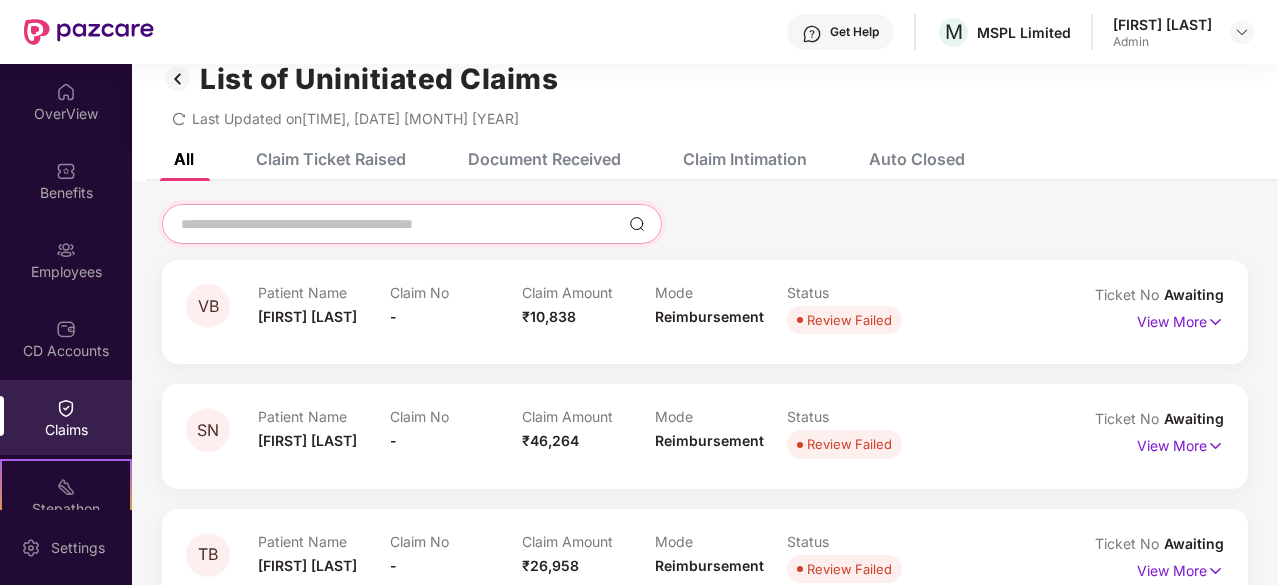 click at bounding box center (400, 224) 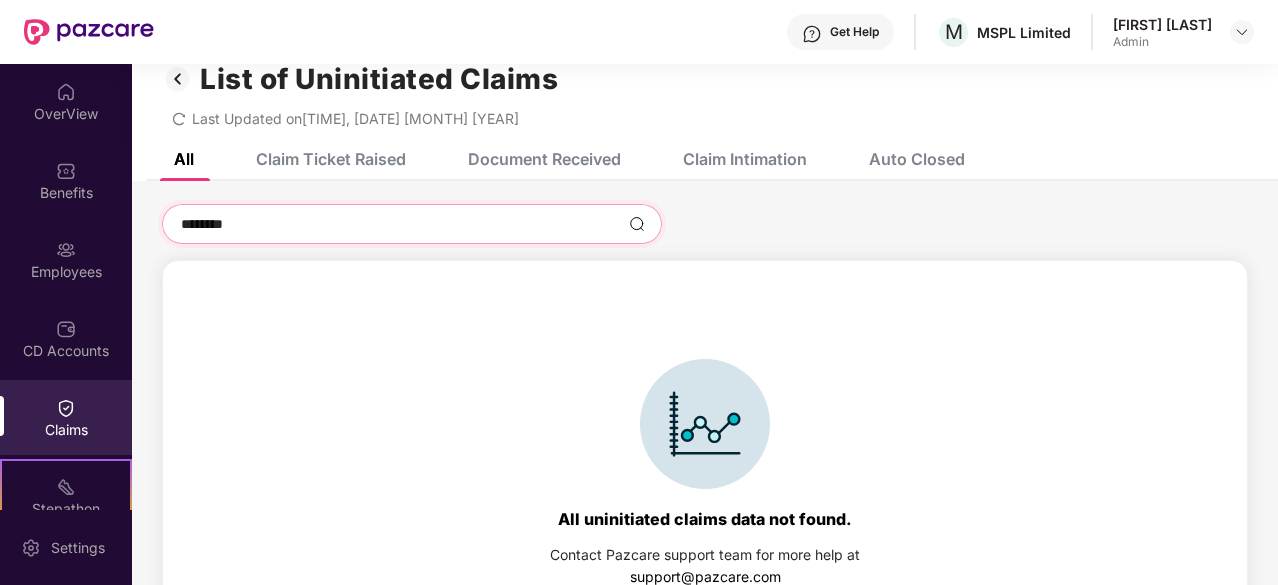 type on "********" 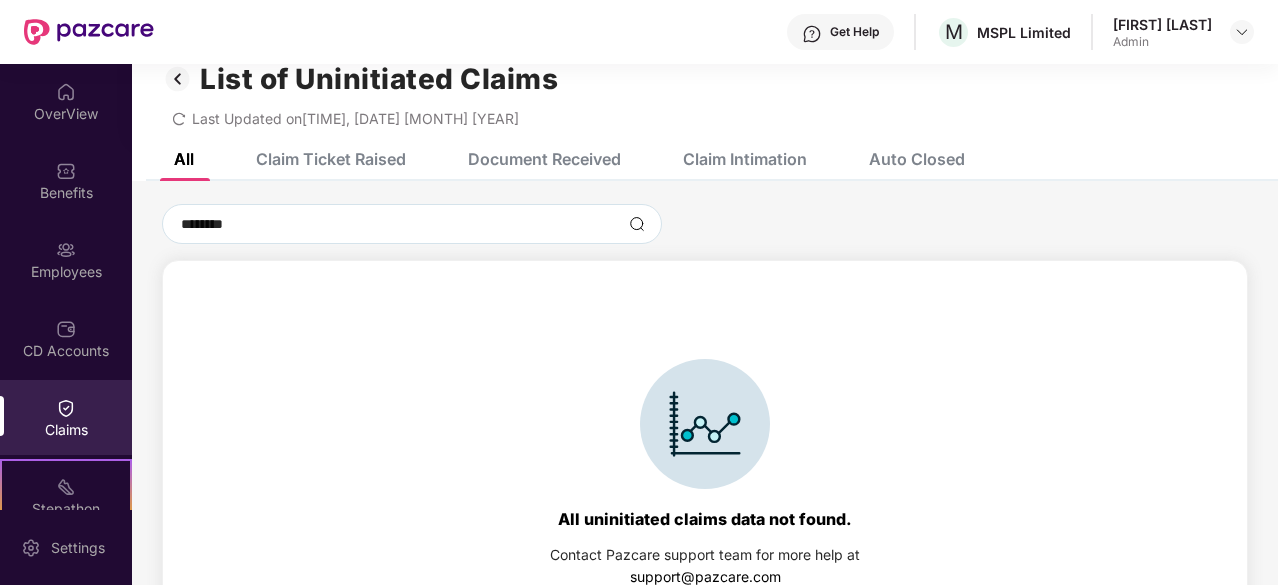 click on "Claim Ticket Raised" at bounding box center [331, 159] 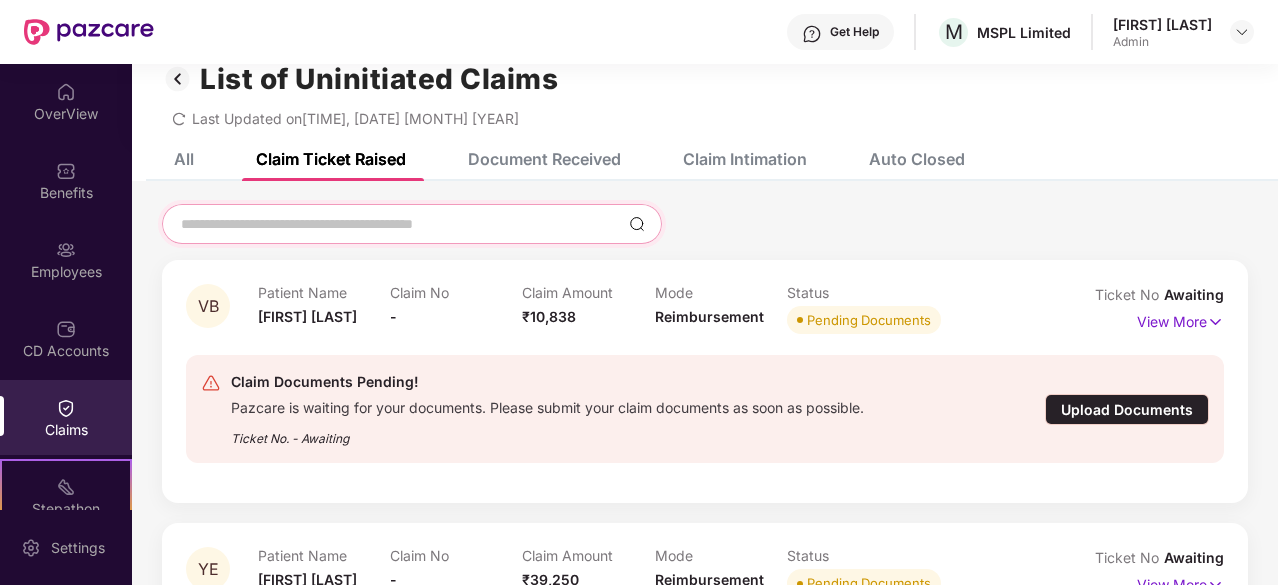 click at bounding box center (400, 224) 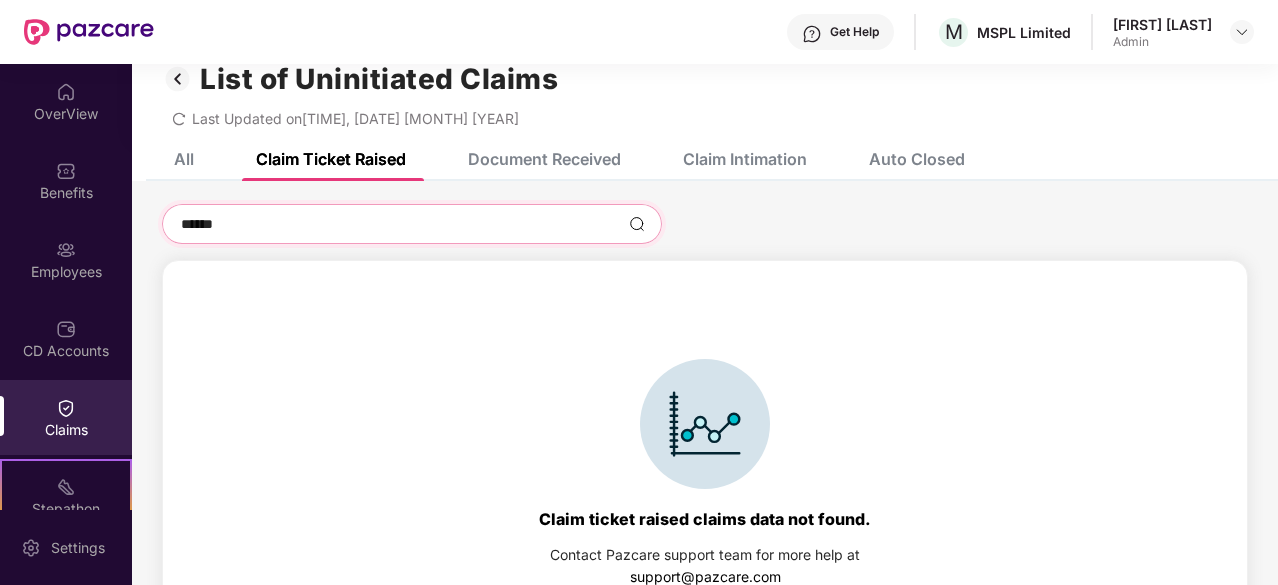 type on "******" 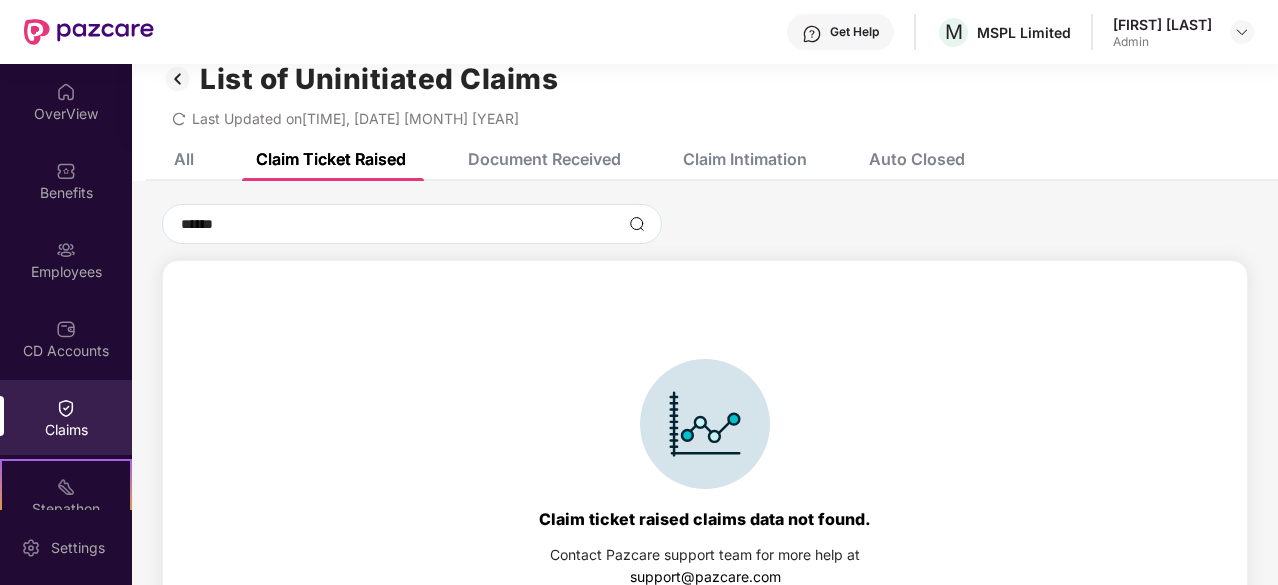 click on "Claim Intimation" at bounding box center (730, 159) 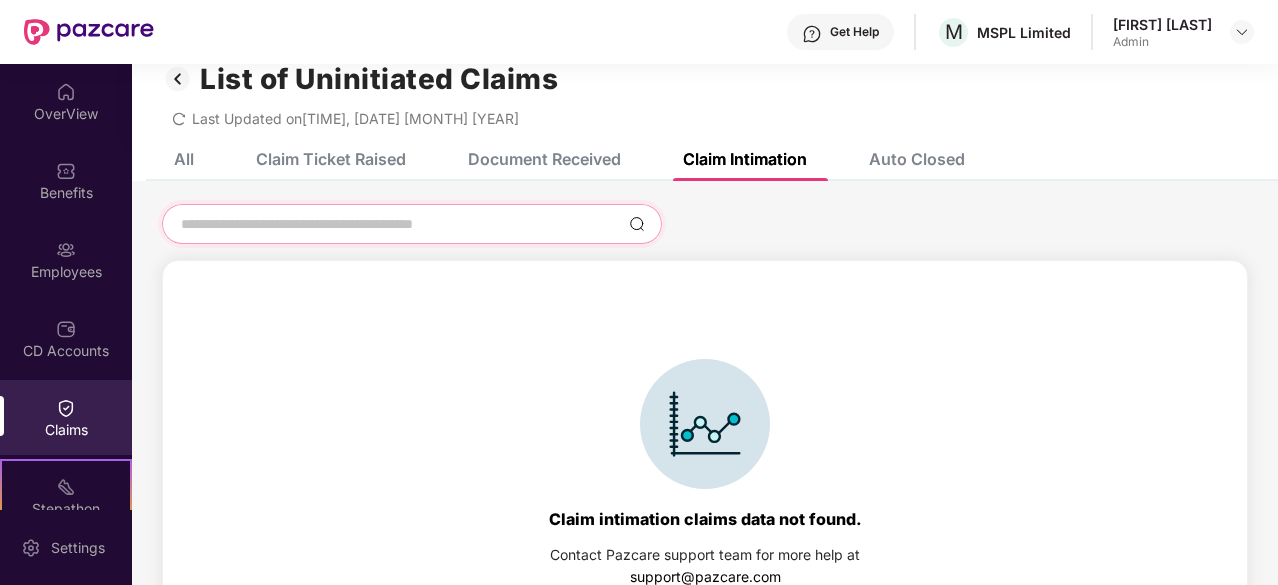click at bounding box center (400, 224) 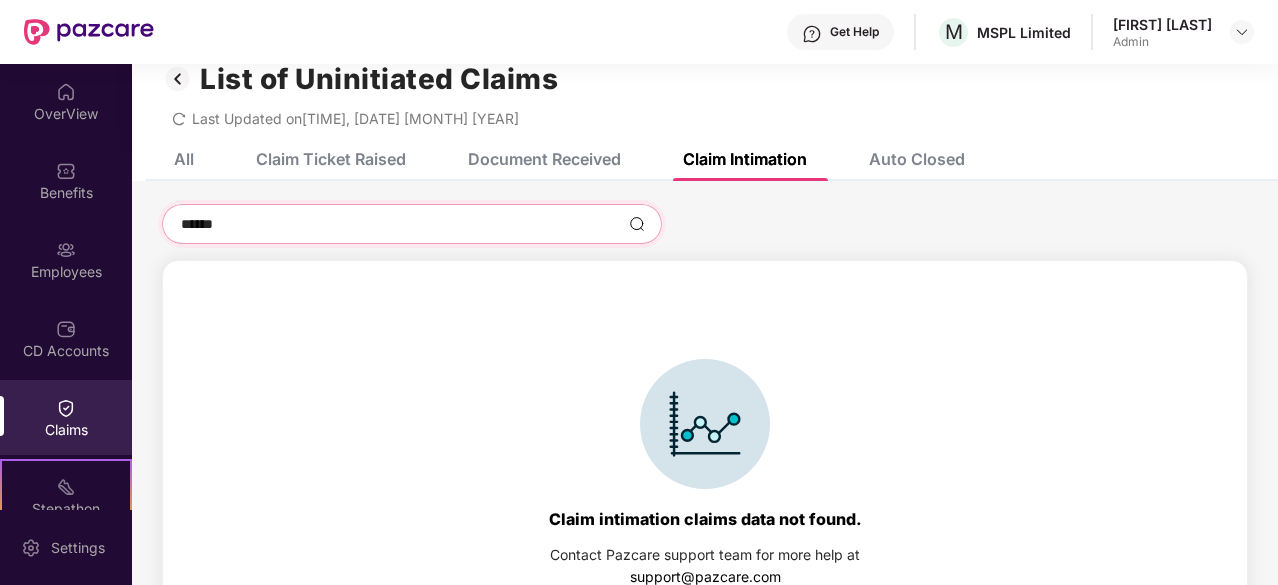 type on "******" 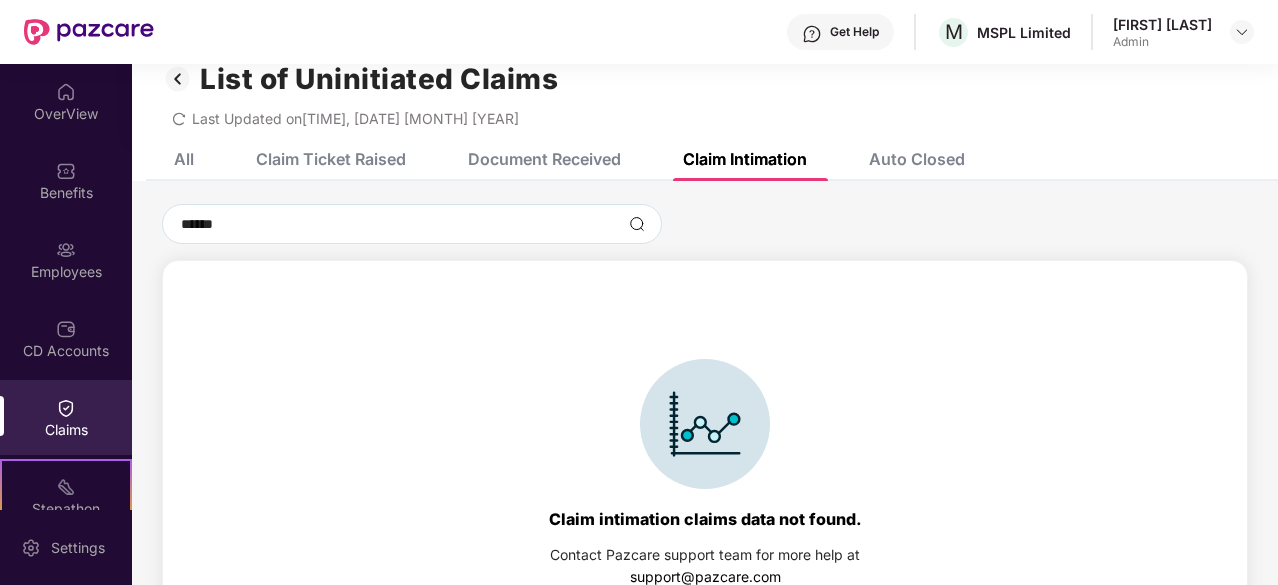 click on "Claim Ticket Raised" at bounding box center [316, 159] 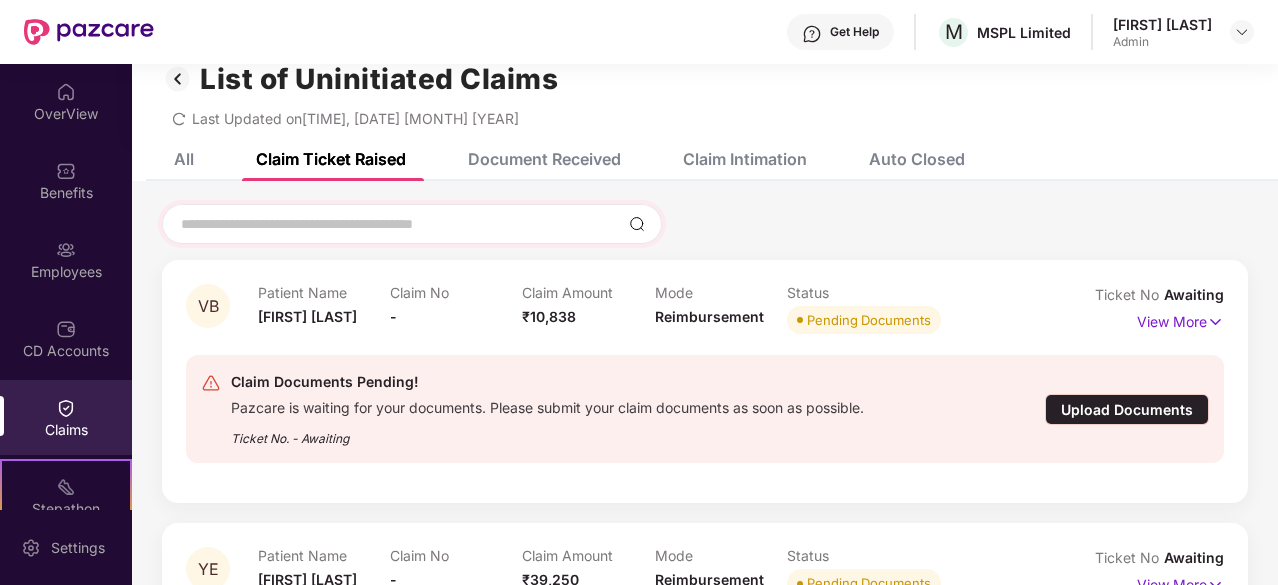 click at bounding box center [412, 224] 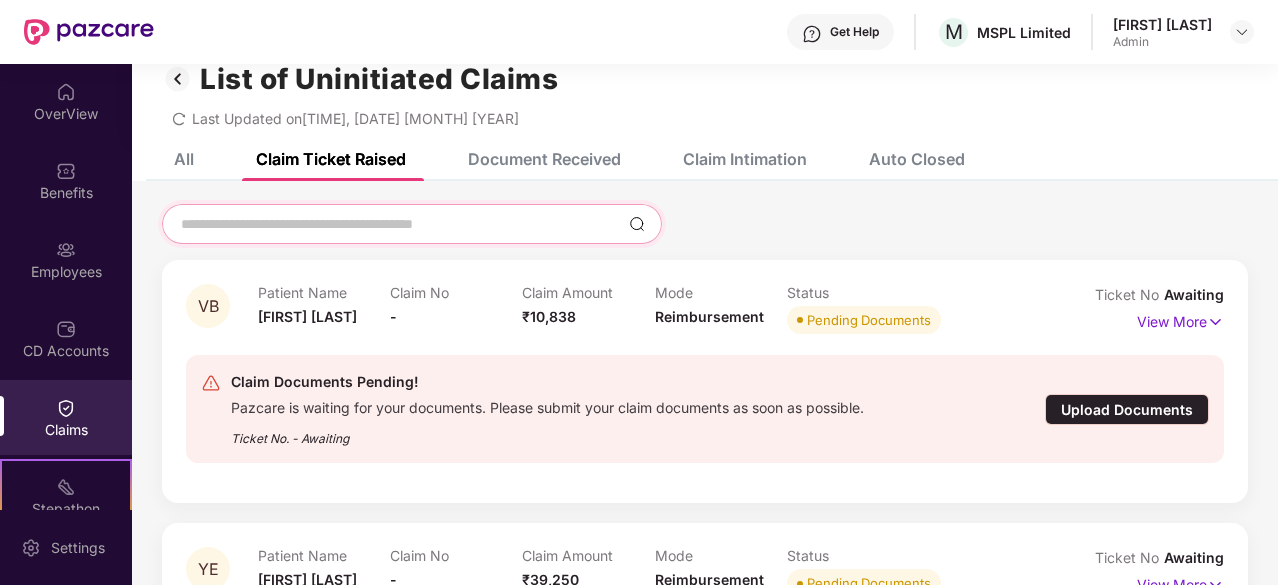 click at bounding box center (400, 224) 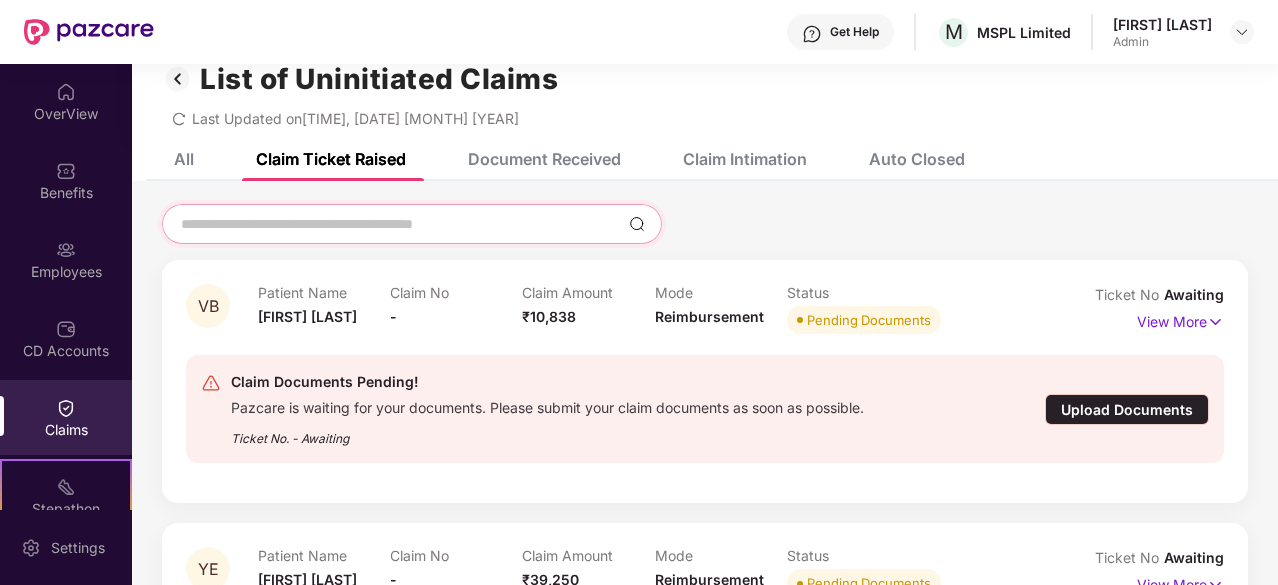 scroll, scrollTop: 0, scrollLeft: 0, axis: both 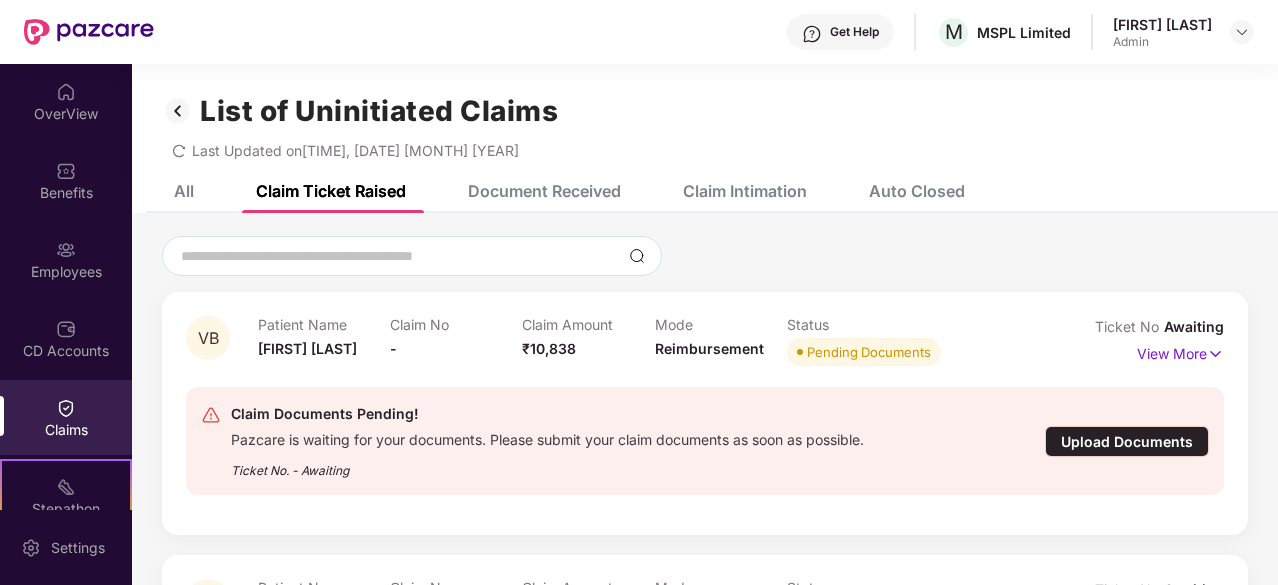 click on "All" at bounding box center (184, 191) 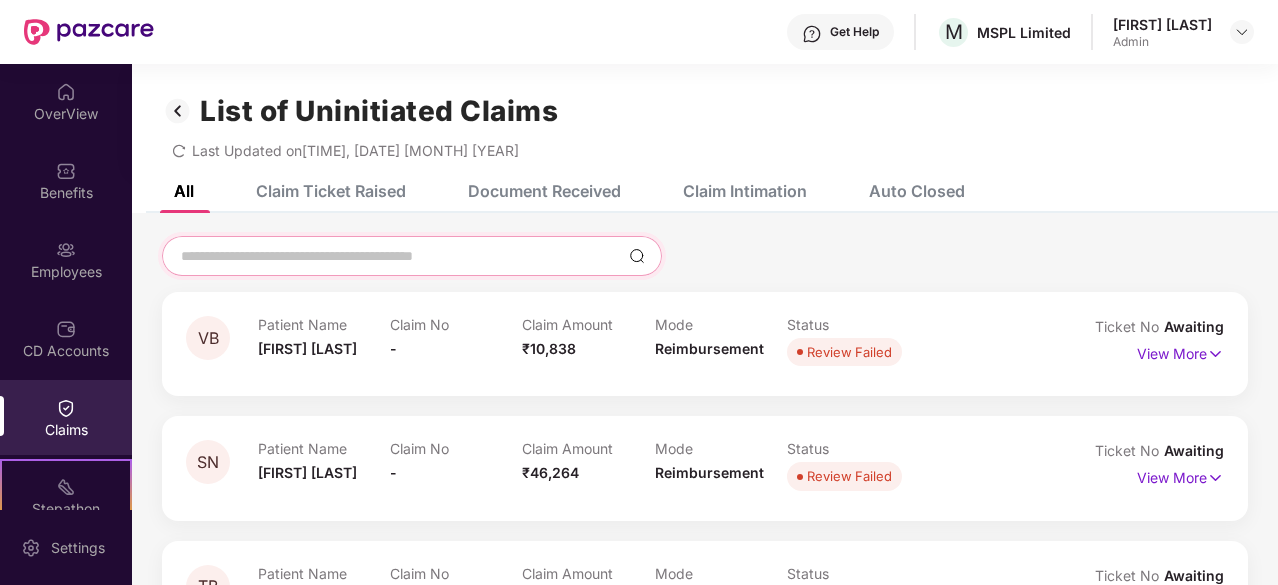 click at bounding box center (400, 256) 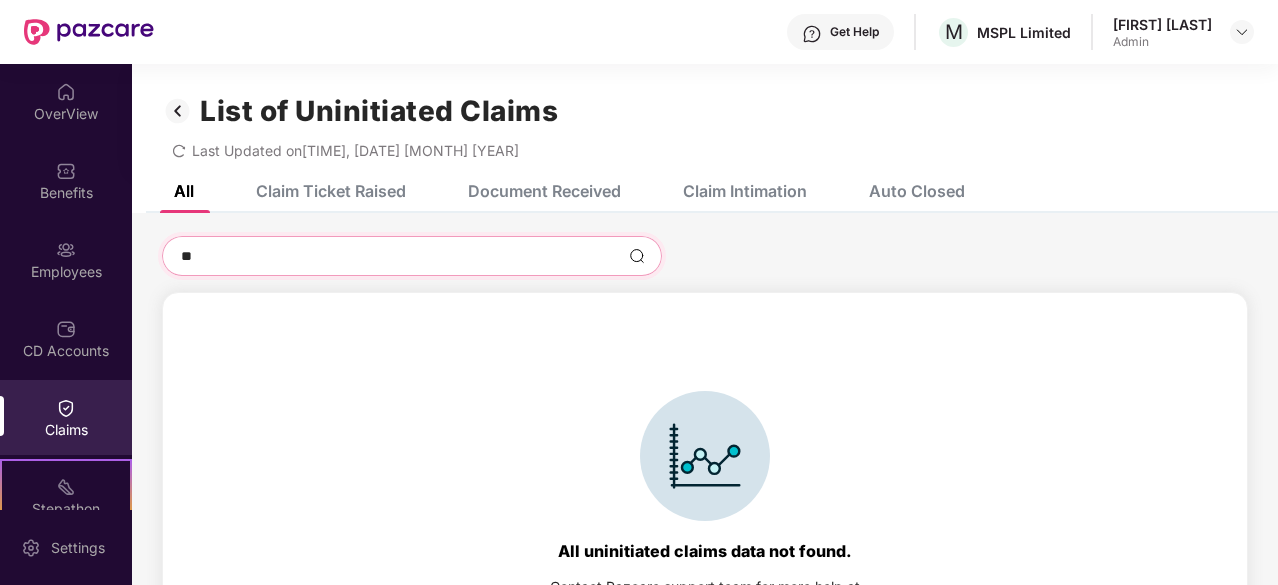 type on "*" 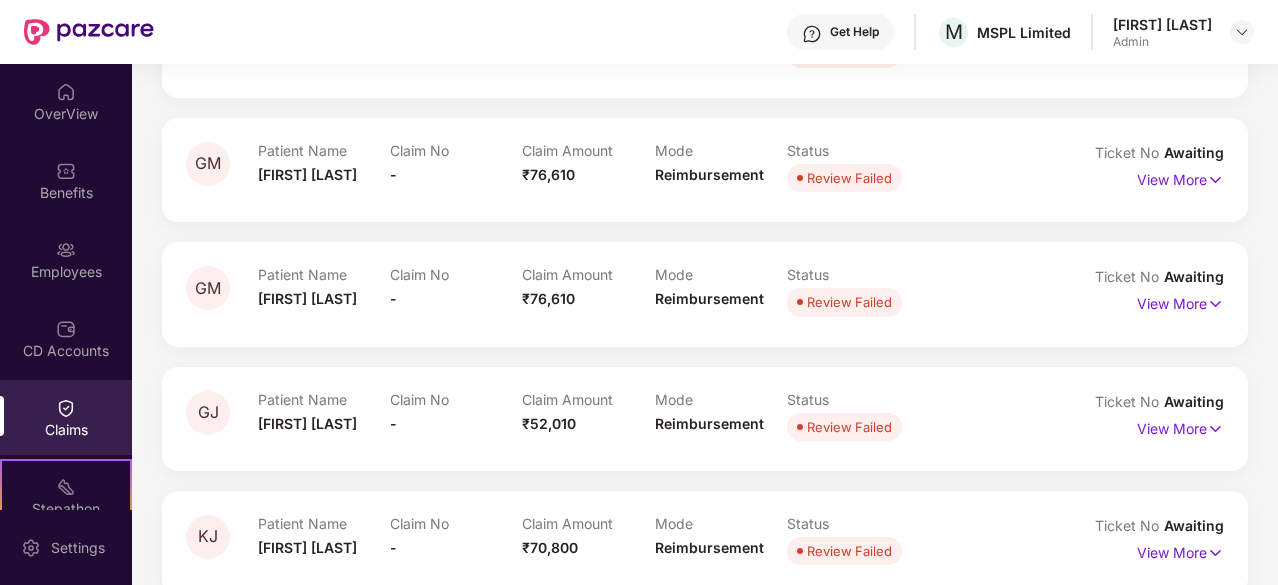 scroll, scrollTop: 5100, scrollLeft: 0, axis: vertical 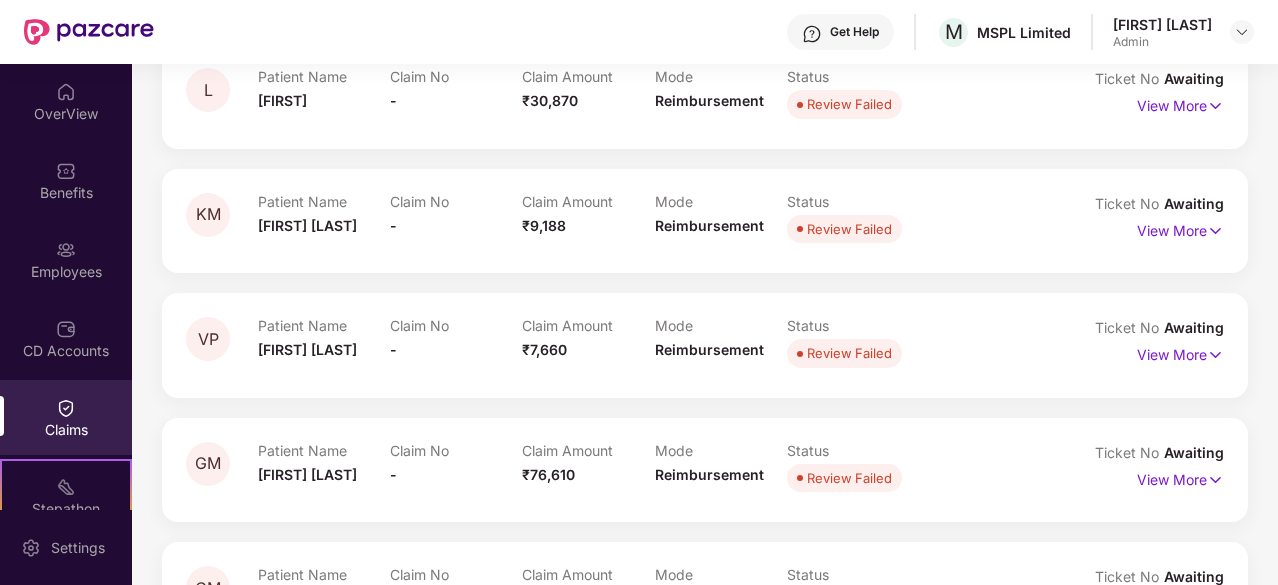 type 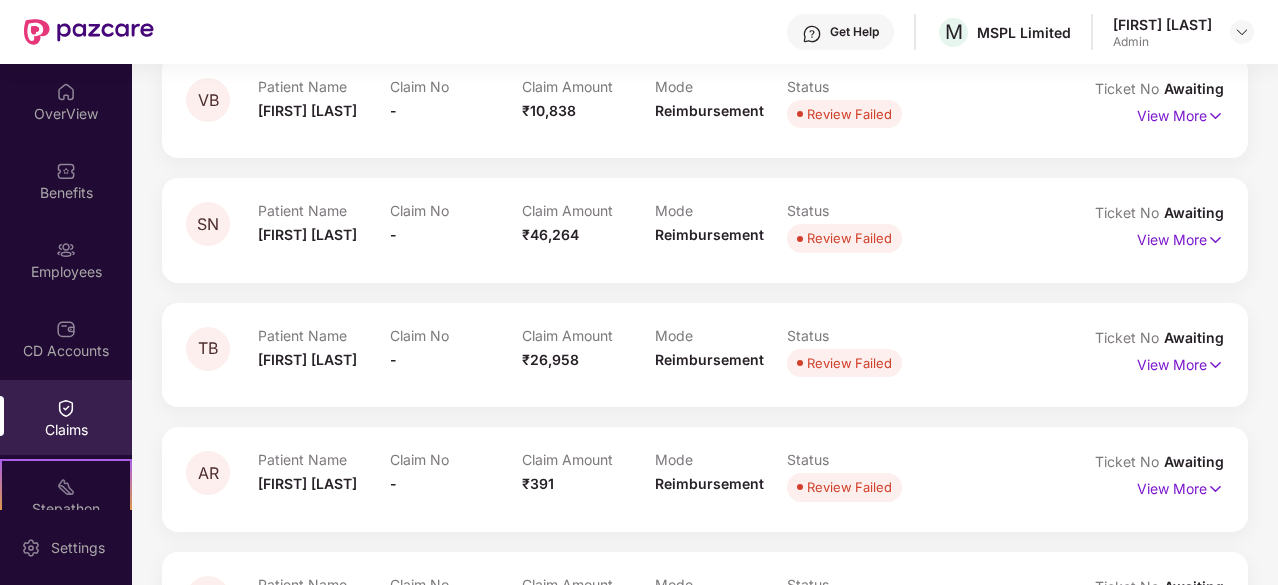 scroll, scrollTop: 0, scrollLeft: 0, axis: both 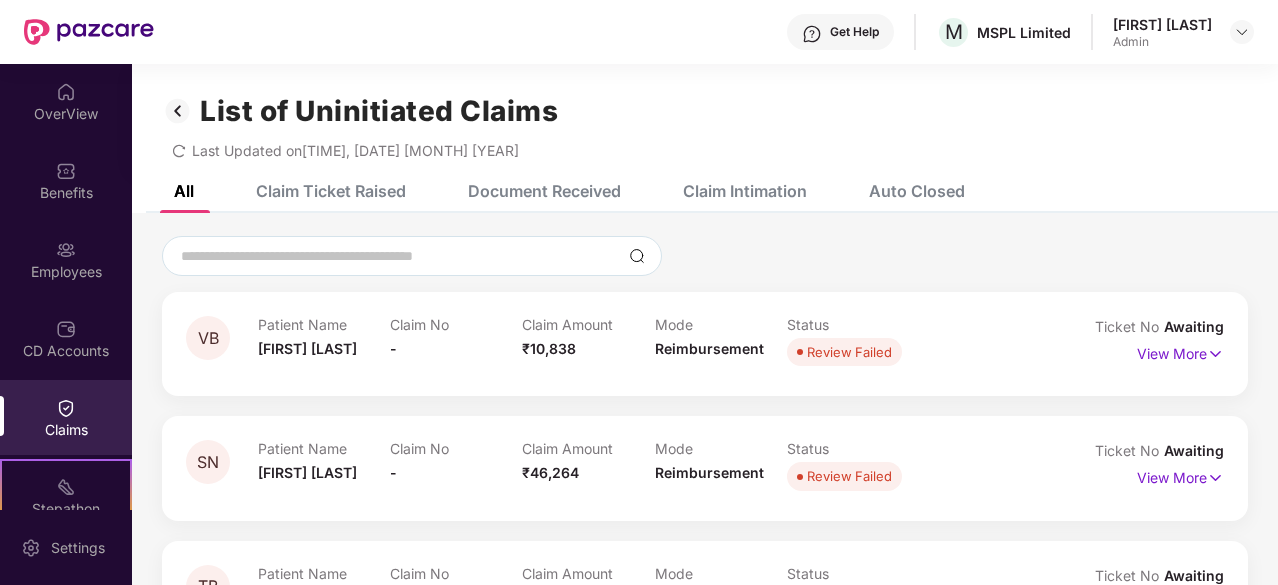 click at bounding box center (178, 111) 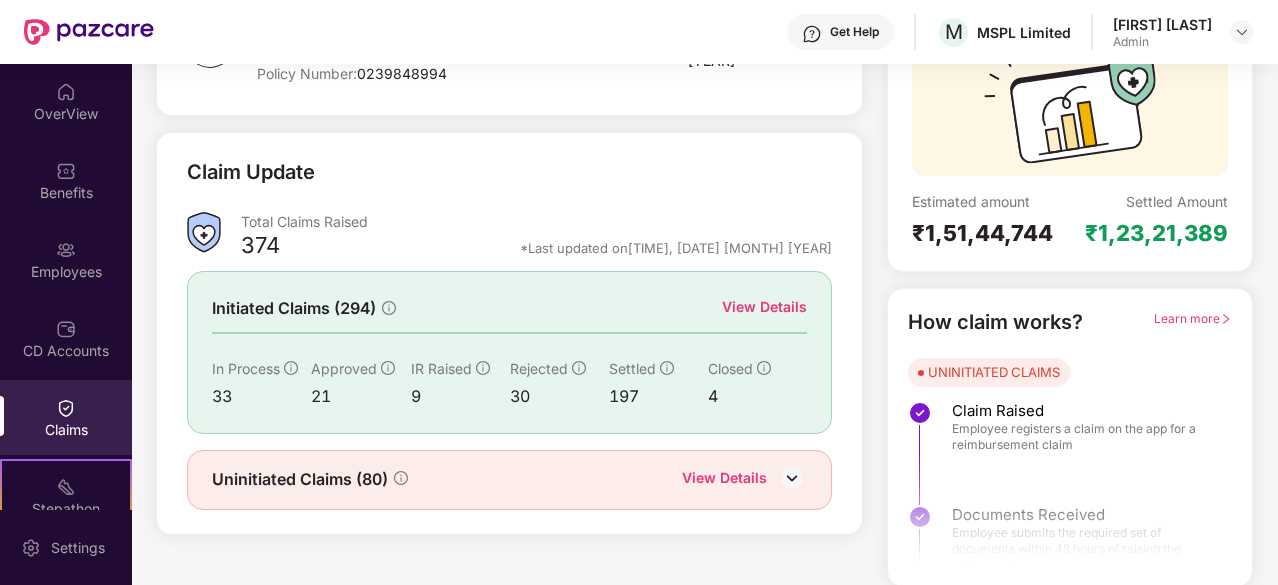 scroll, scrollTop: 0, scrollLeft: 0, axis: both 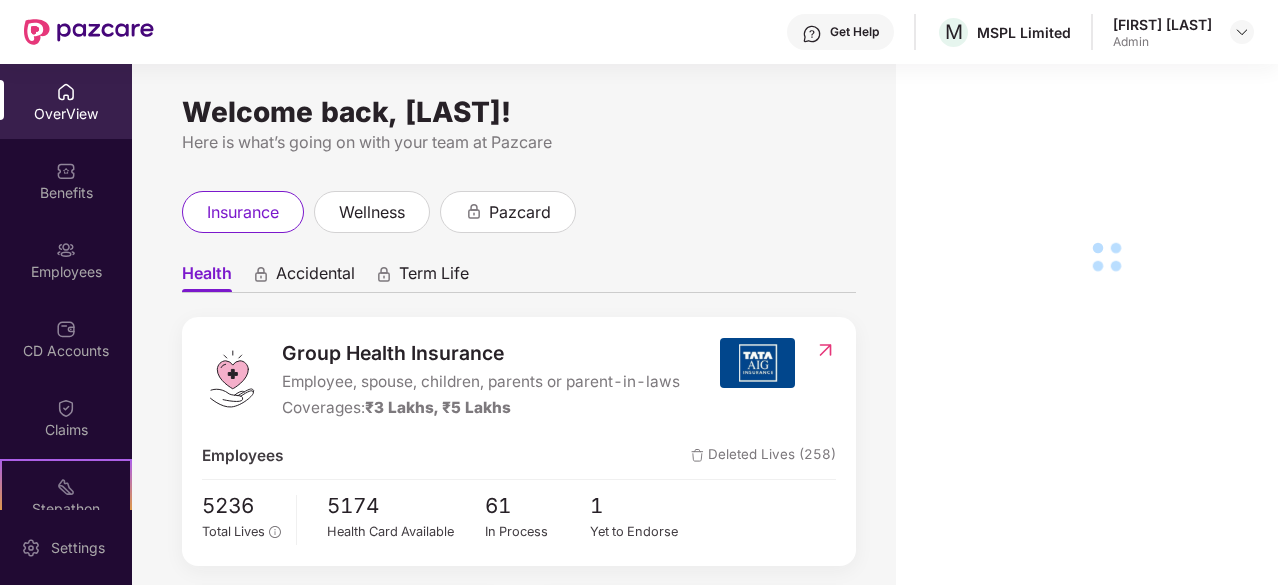 click on "Claims" at bounding box center (66, 417) 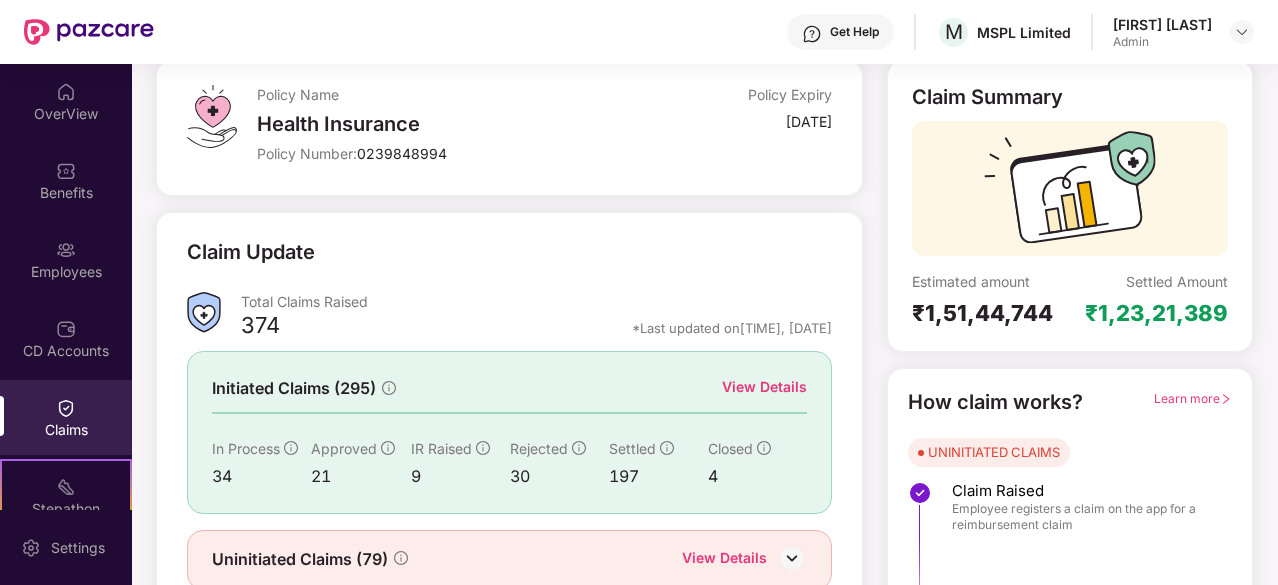 scroll, scrollTop: 196, scrollLeft: 0, axis: vertical 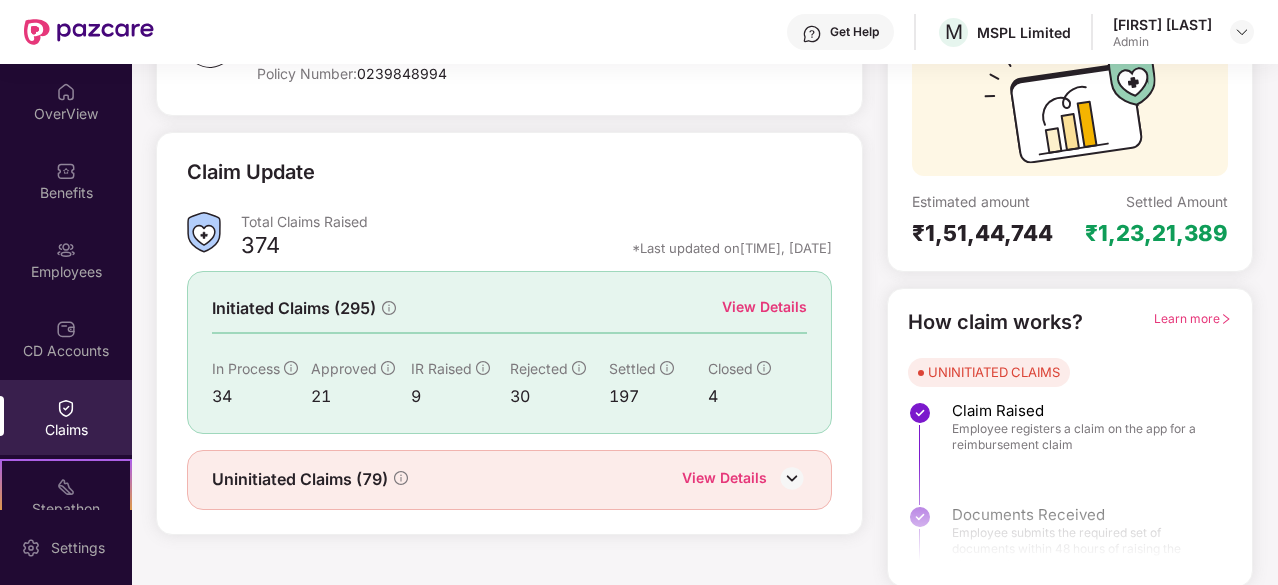 click at bounding box center (792, 478) 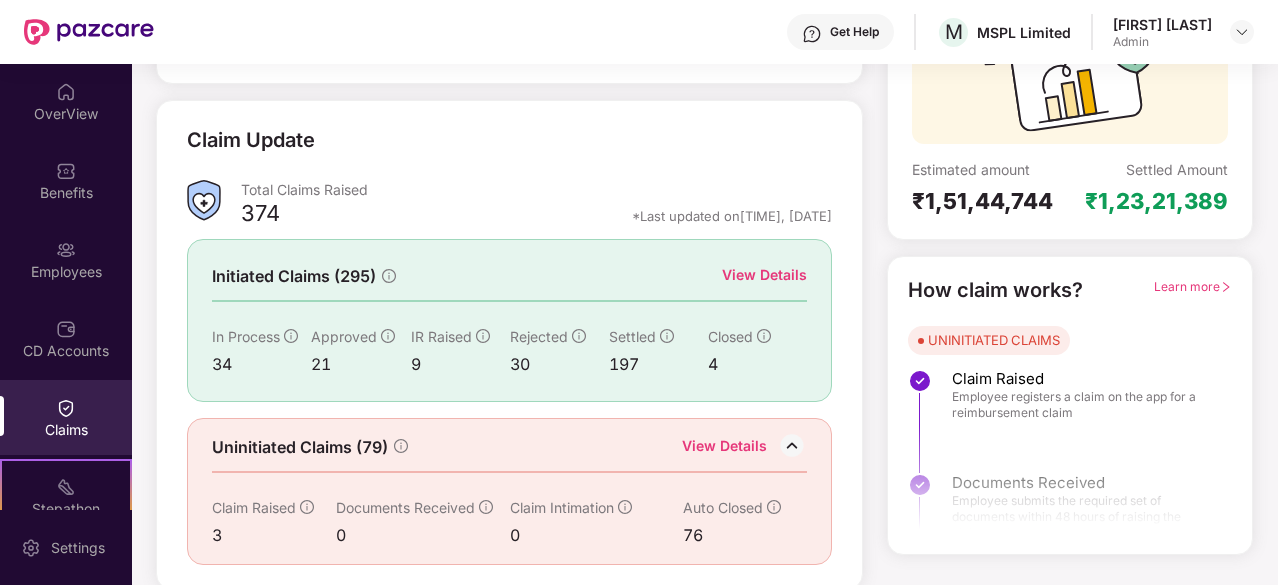 scroll, scrollTop: 228, scrollLeft: 0, axis: vertical 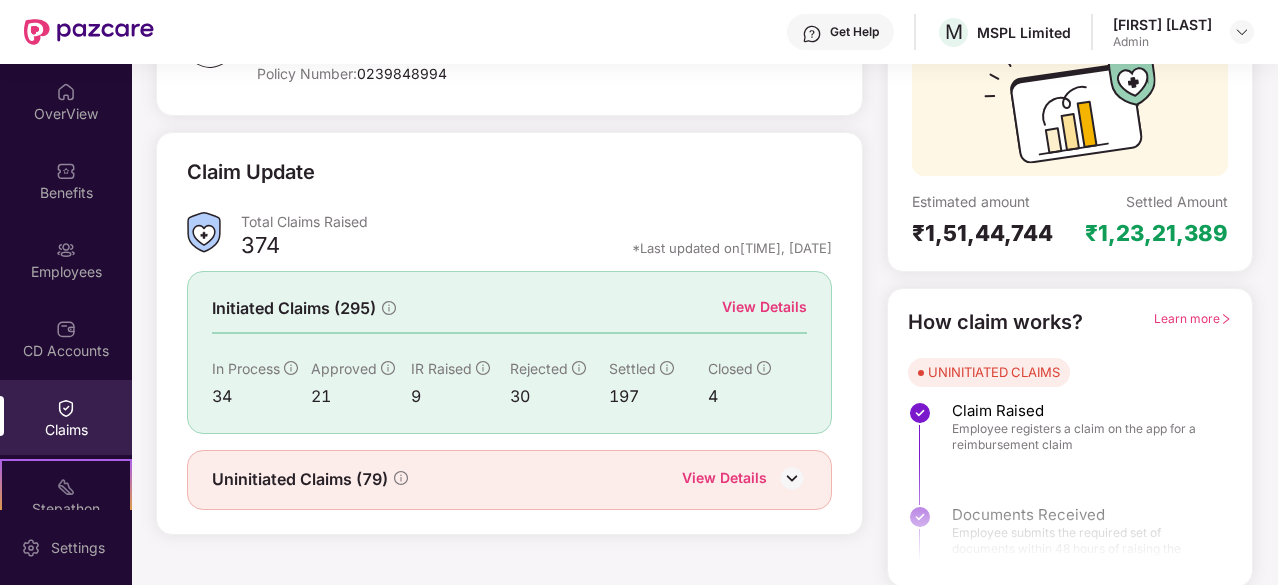 click on "View Details" at bounding box center [724, 480] 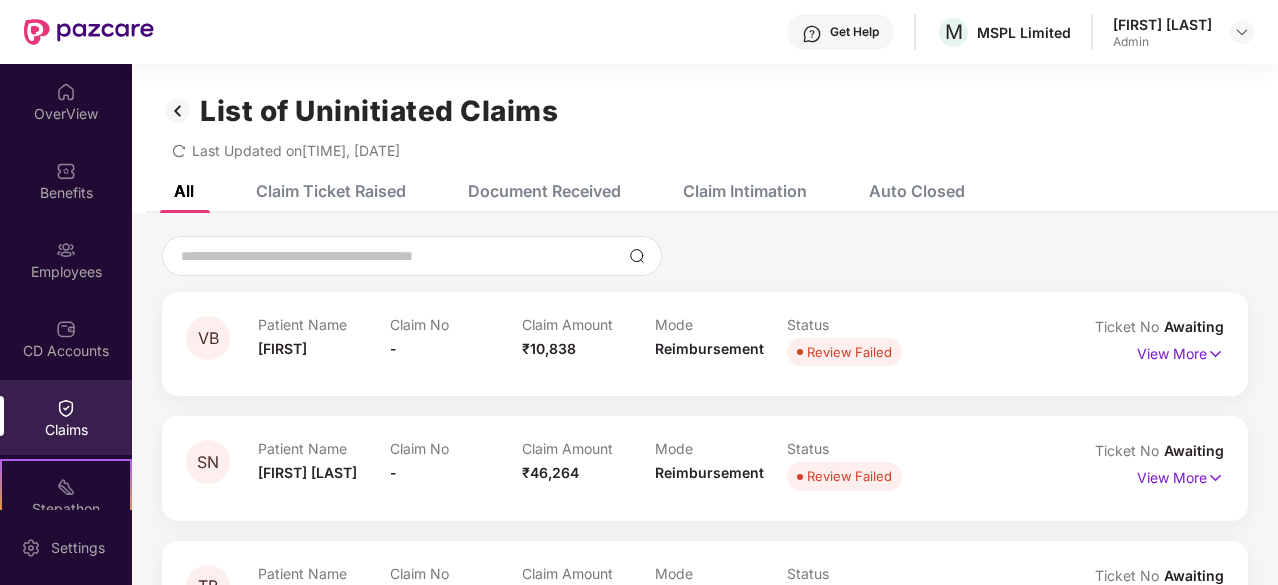 scroll, scrollTop: 0, scrollLeft: 0, axis: both 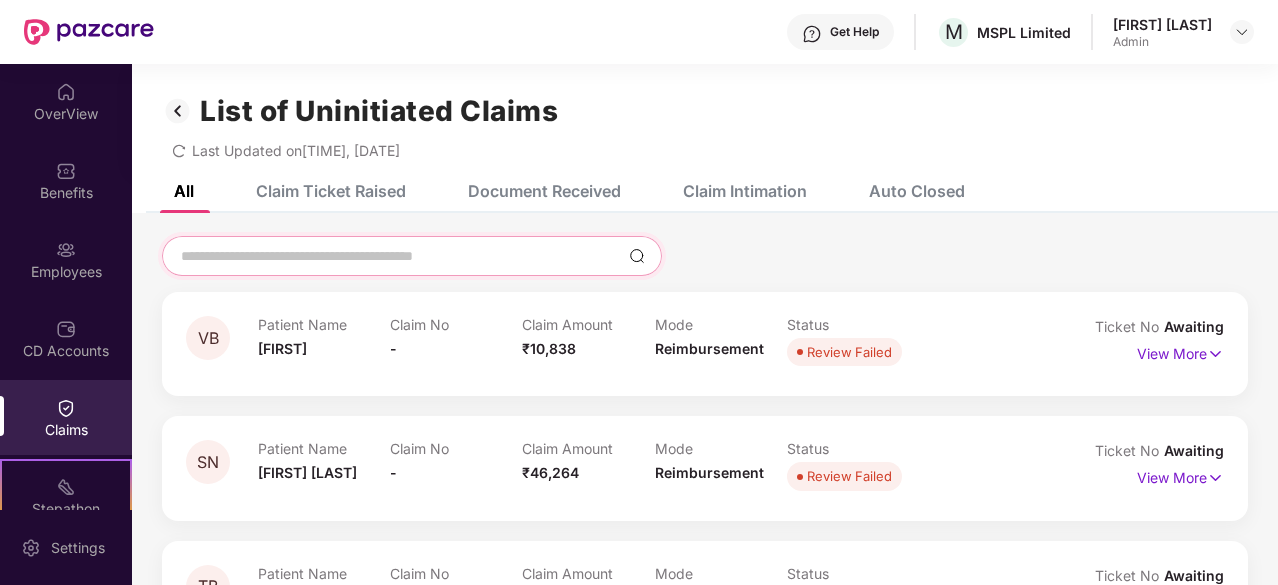 click at bounding box center [400, 256] 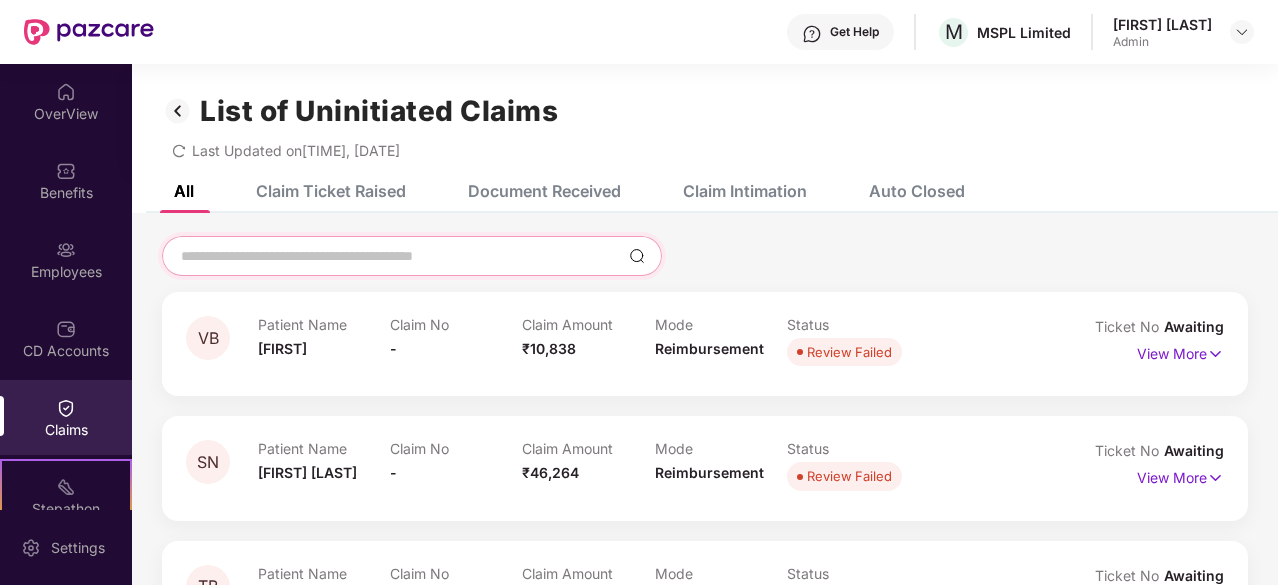 paste on "******" 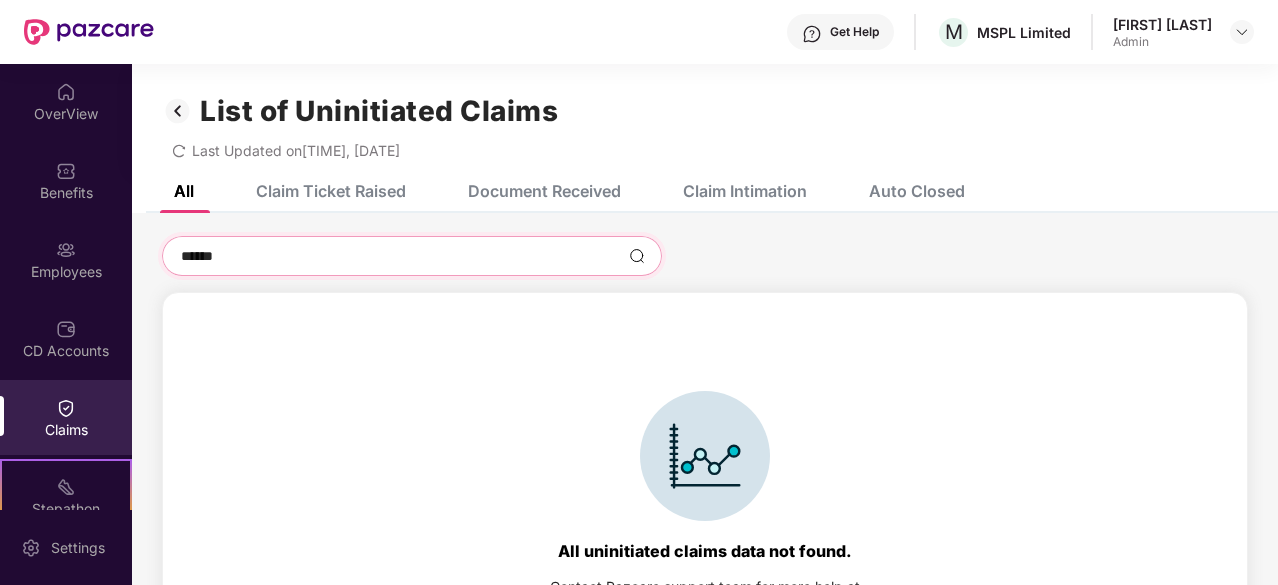 type on "******" 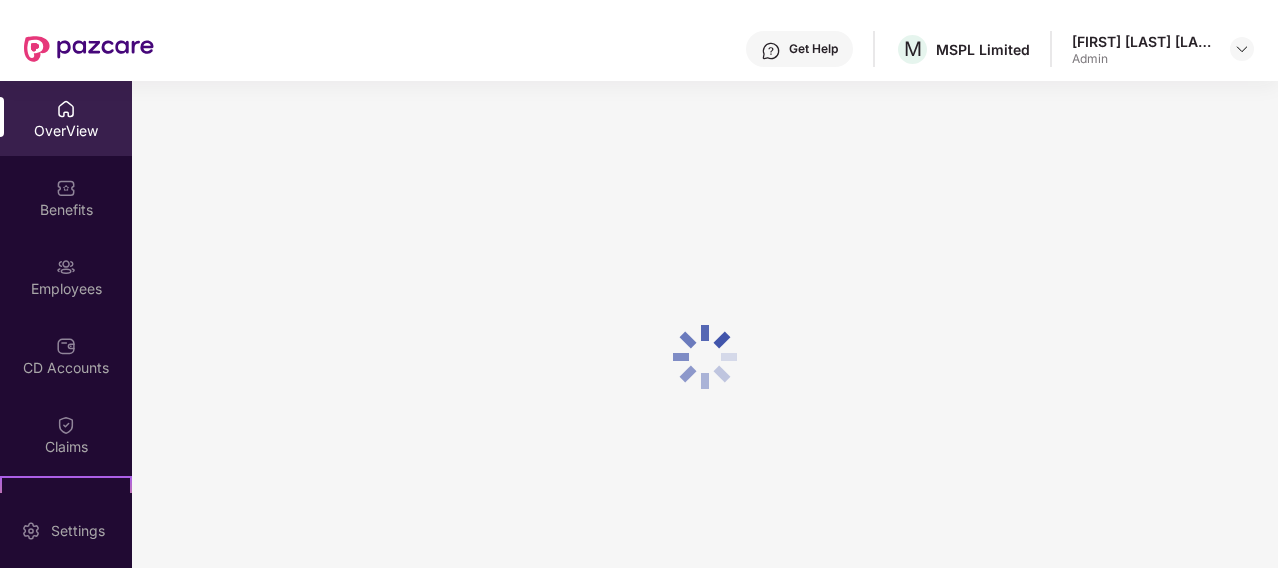 scroll, scrollTop: 0, scrollLeft: 0, axis: both 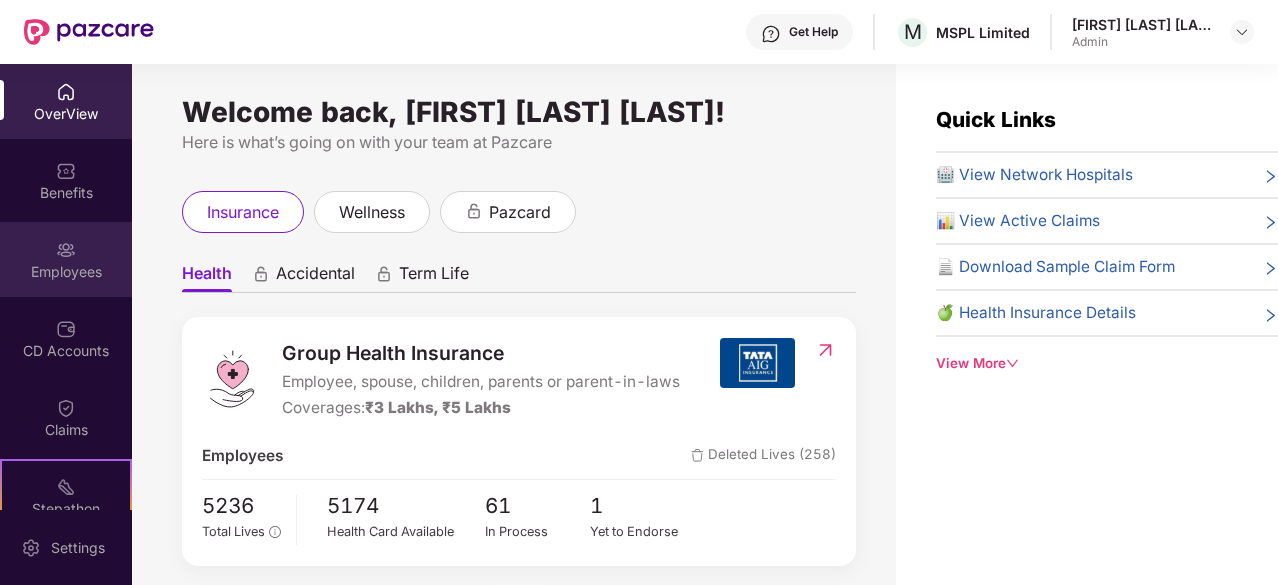 click on "Employees" at bounding box center [66, 272] 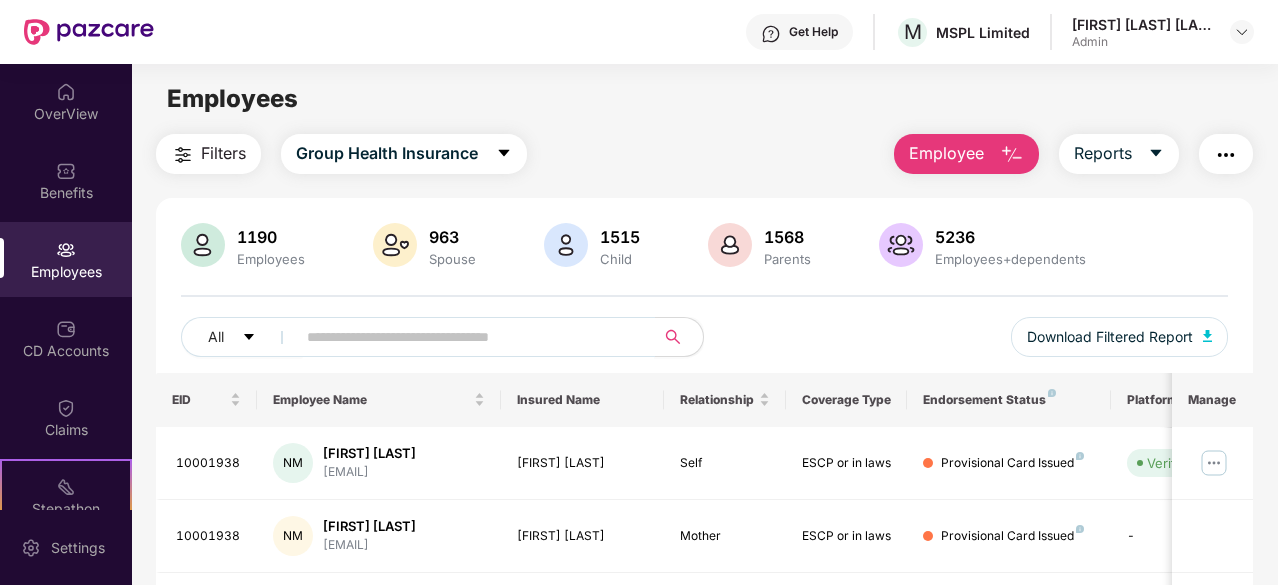 click at bounding box center [467, 337] 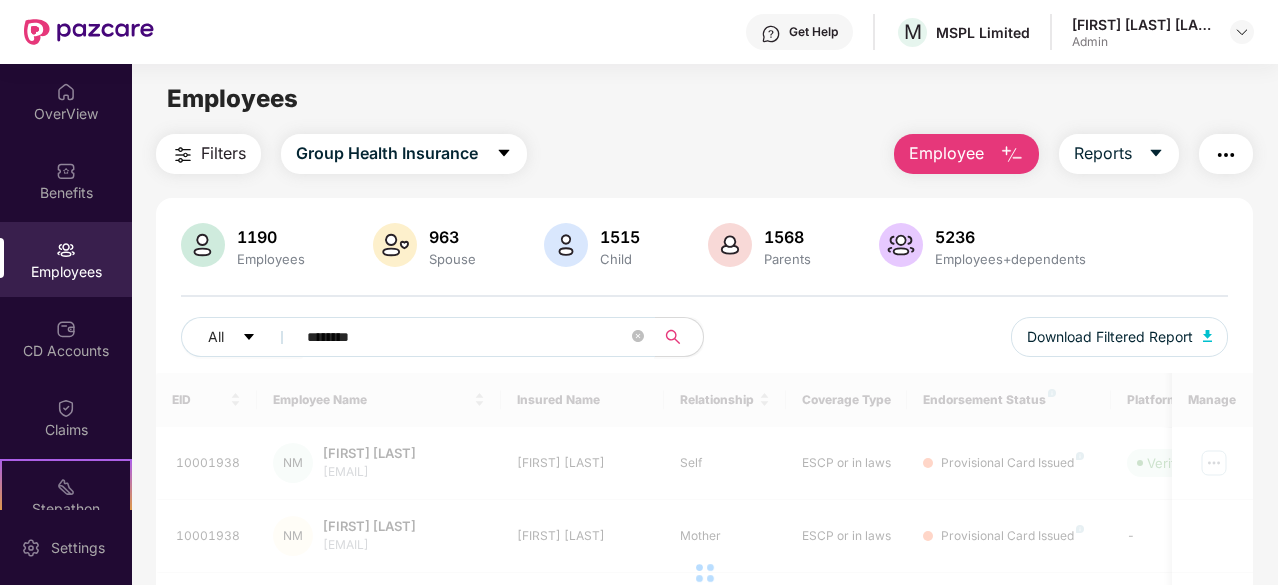 type on "********" 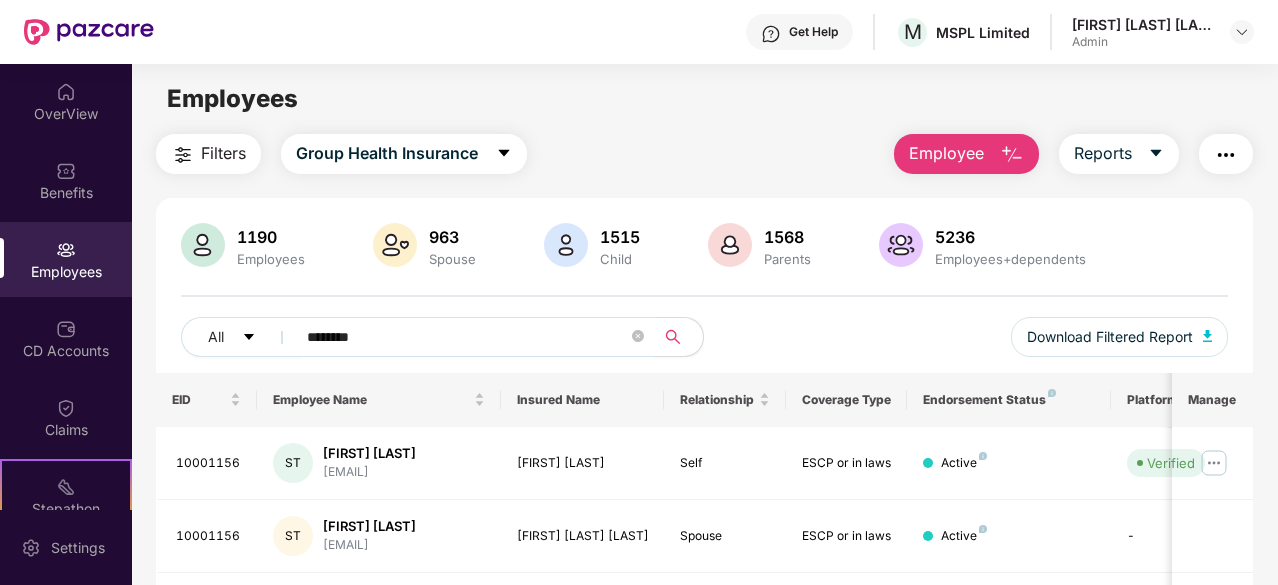 scroll, scrollTop: 276, scrollLeft: 0, axis: vertical 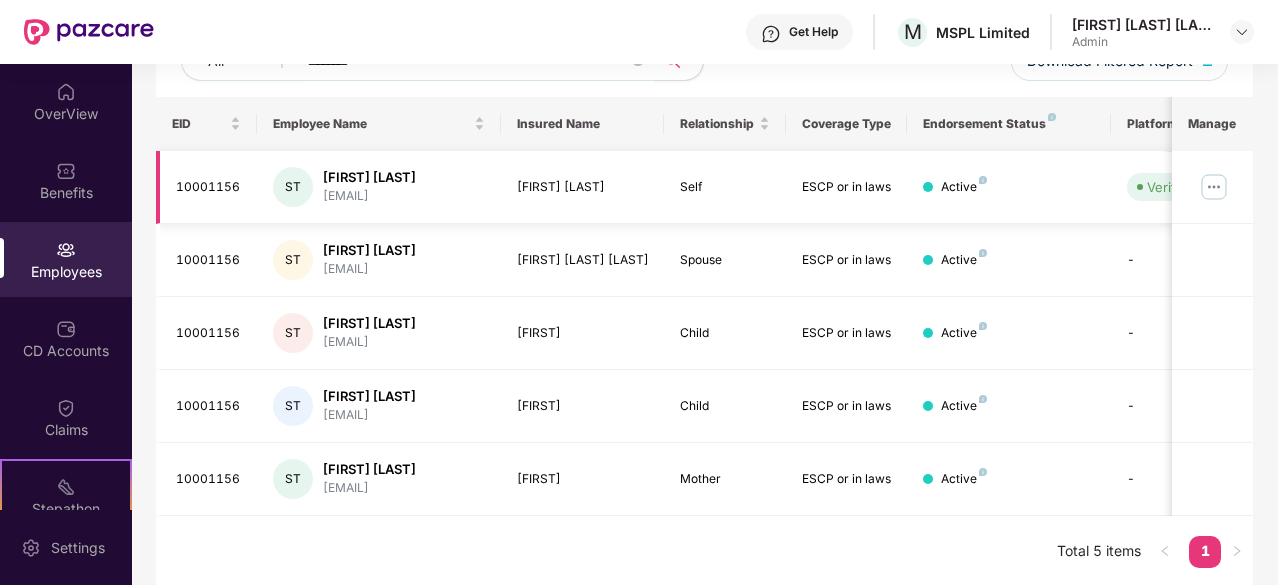 click at bounding box center (1214, 187) 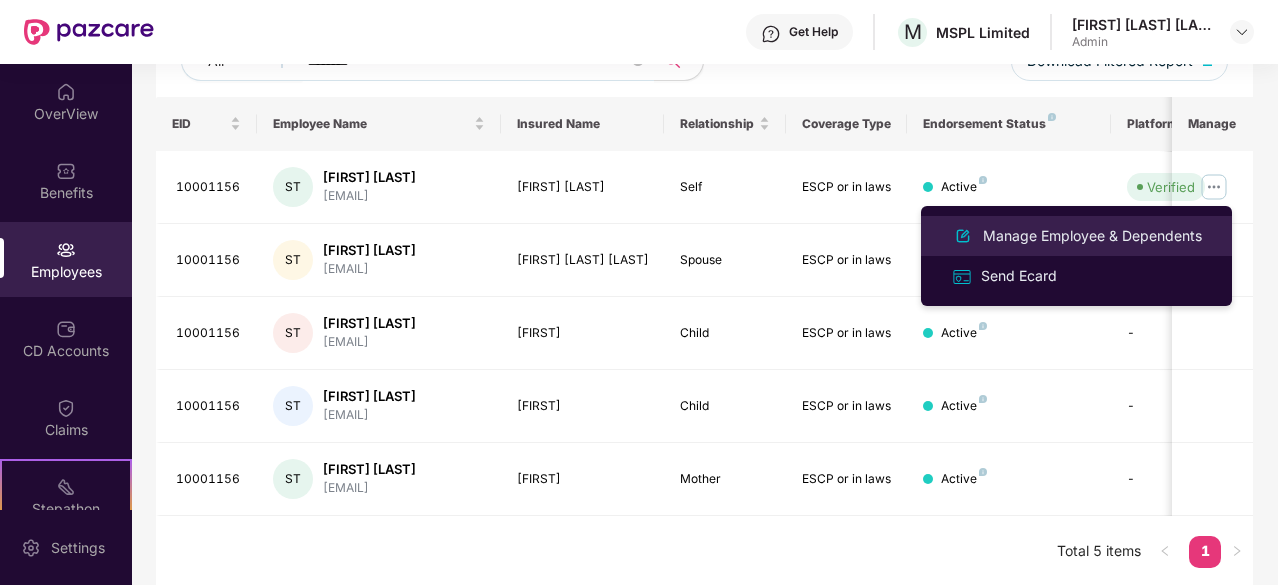 click on "Manage Employee & Dependents" at bounding box center [1092, 236] 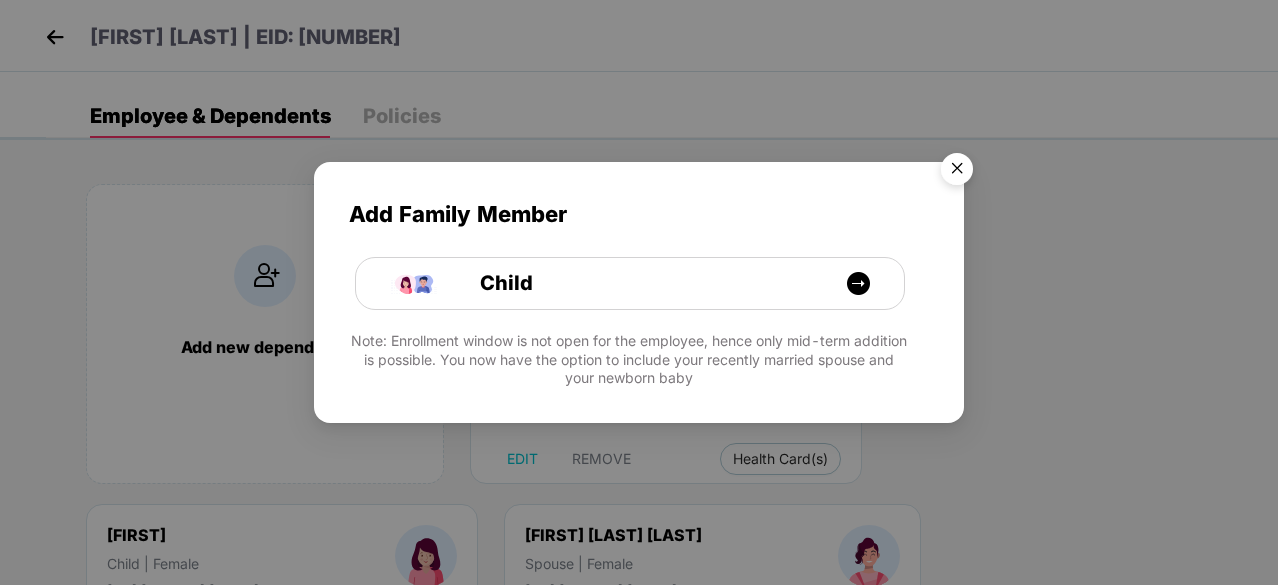 click at bounding box center (957, 172) 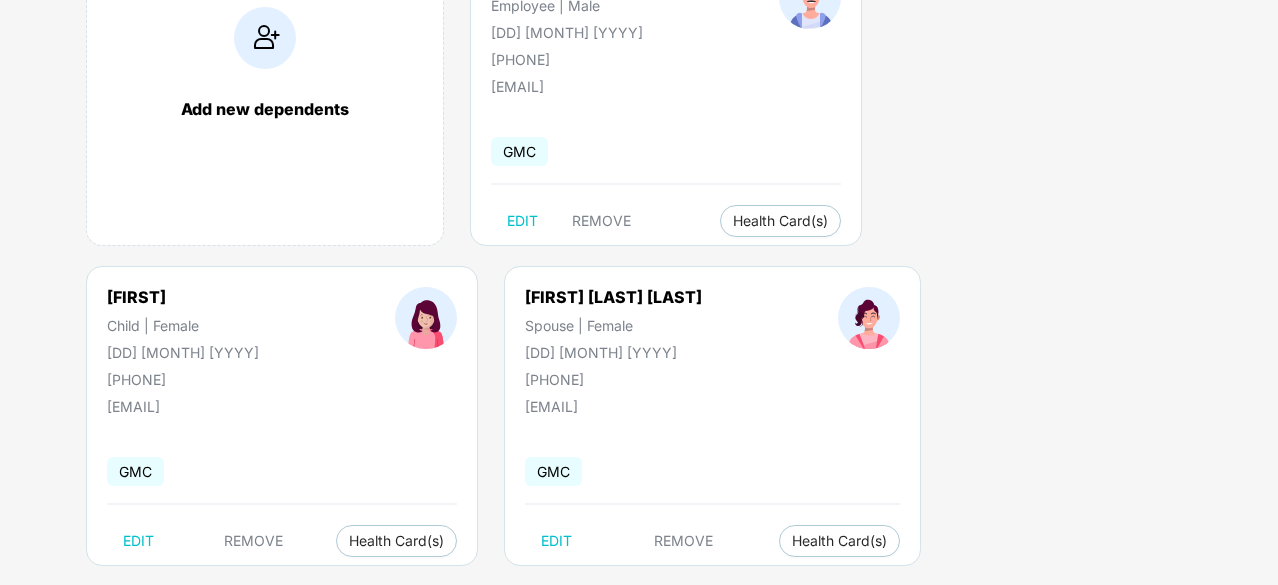 scroll, scrollTop: 268, scrollLeft: 0, axis: vertical 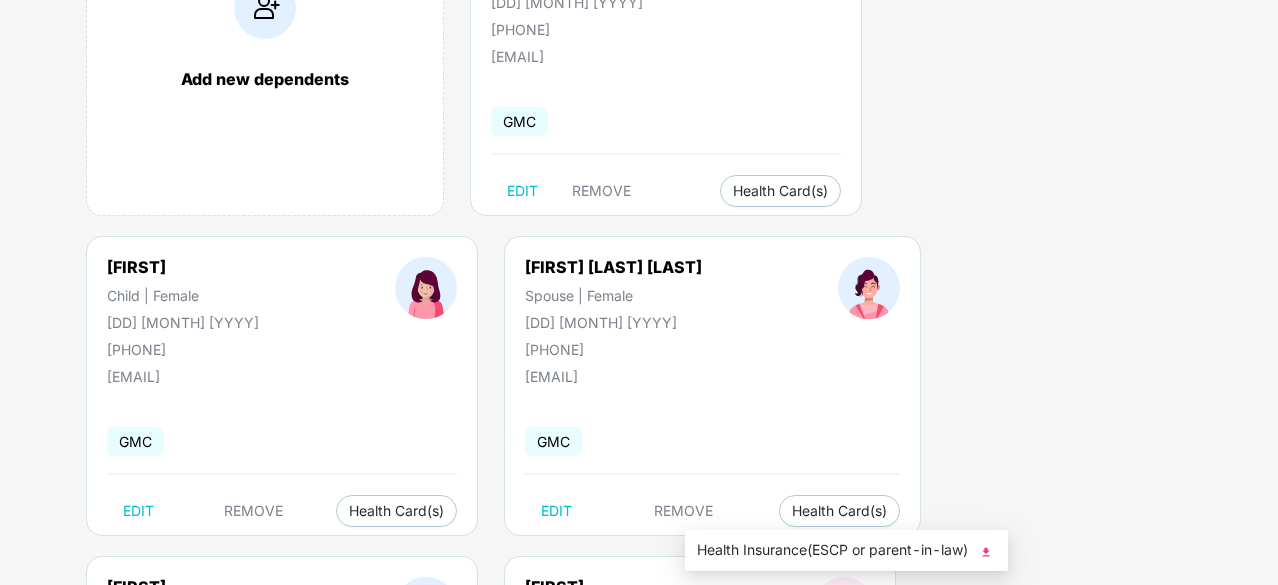 click on "Health Card(s)" at bounding box center (396, 831) 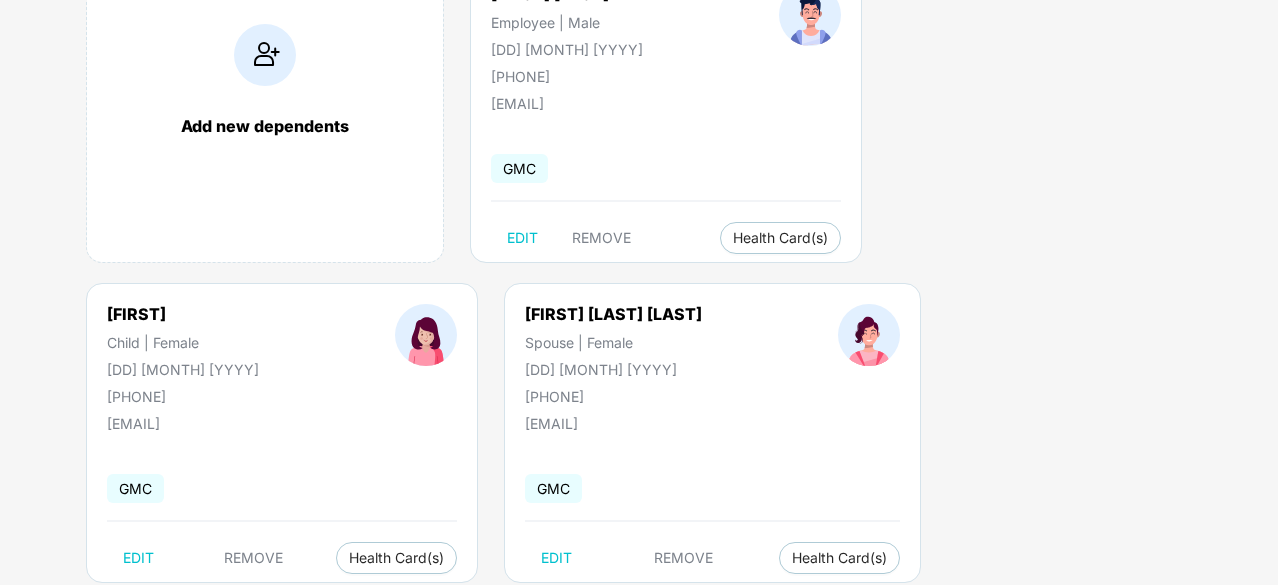 scroll, scrollTop: 268, scrollLeft: 0, axis: vertical 